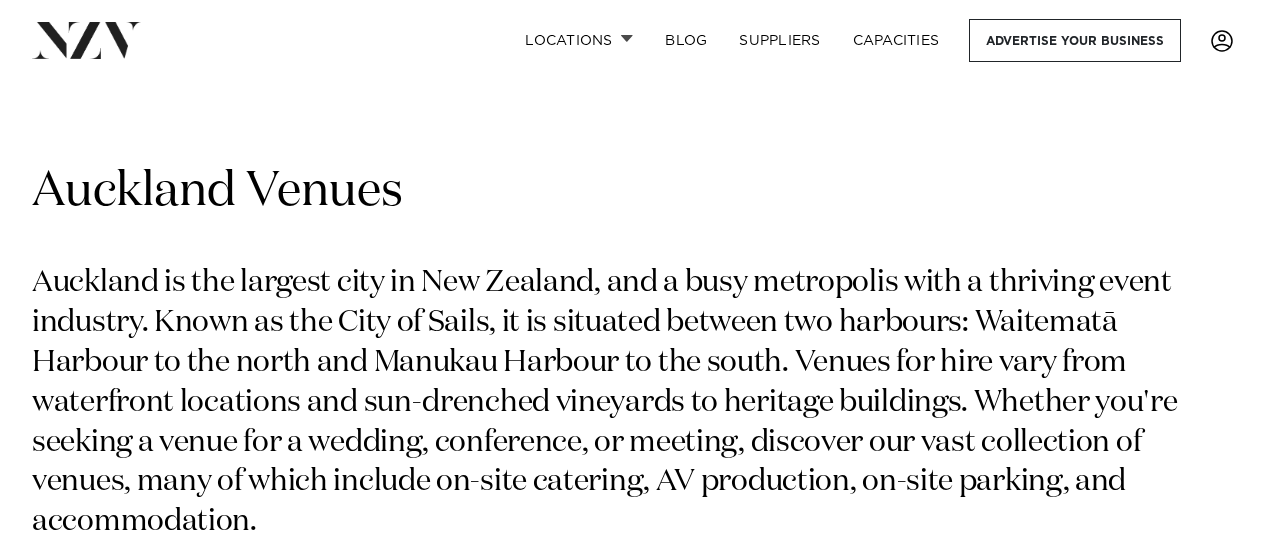 scroll, scrollTop: 30, scrollLeft: 0, axis: vertical 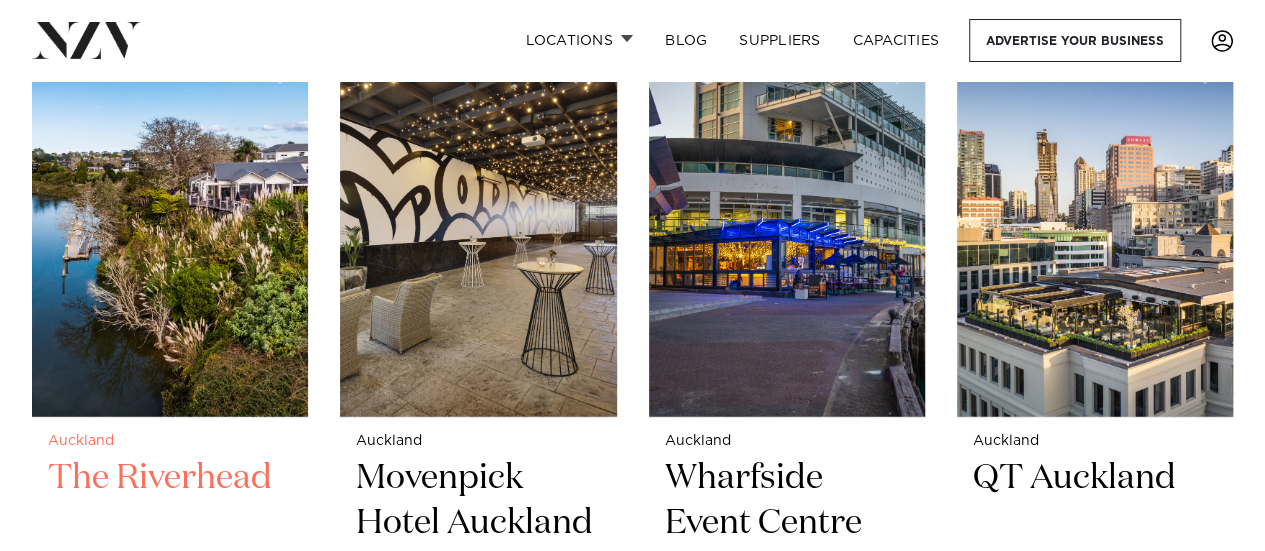 click at bounding box center [170, 232] 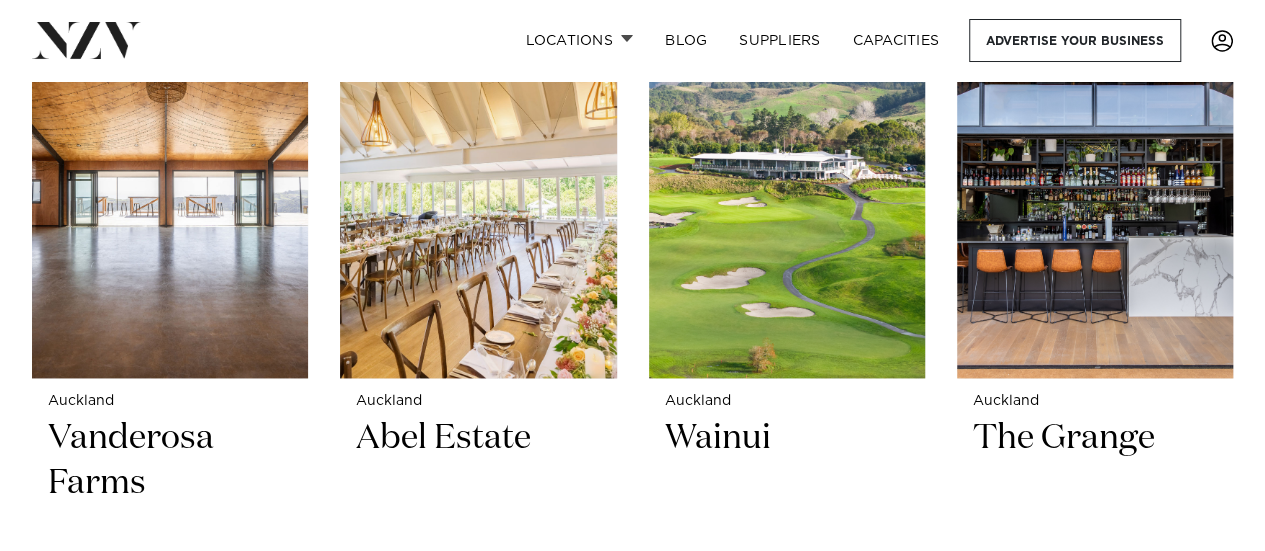 scroll, scrollTop: 5001, scrollLeft: 0, axis: vertical 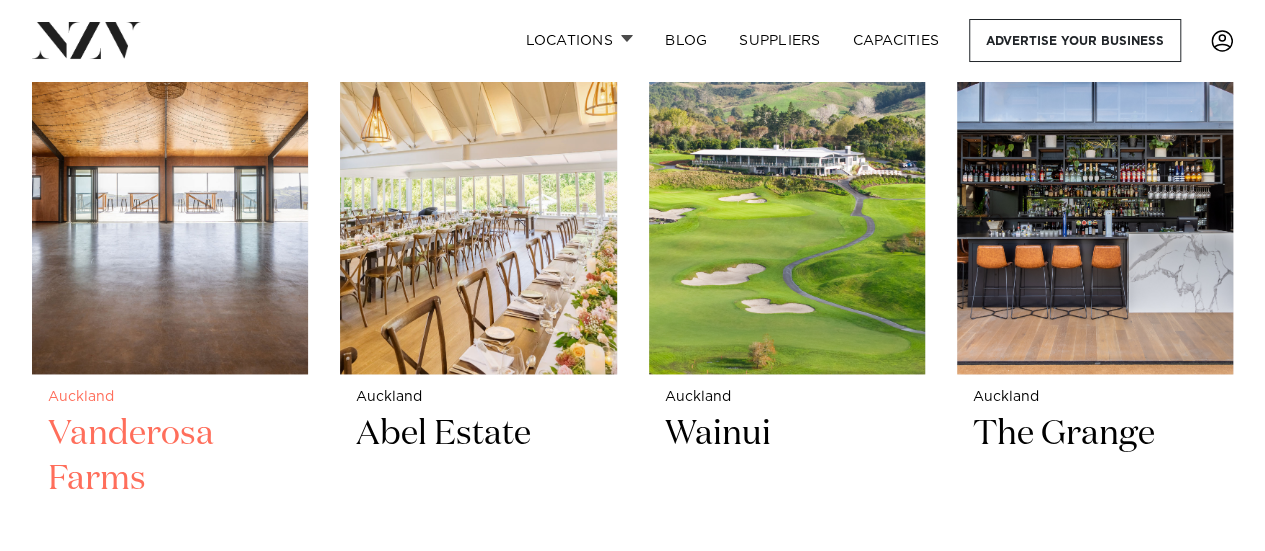 click at bounding box center [170, 188] 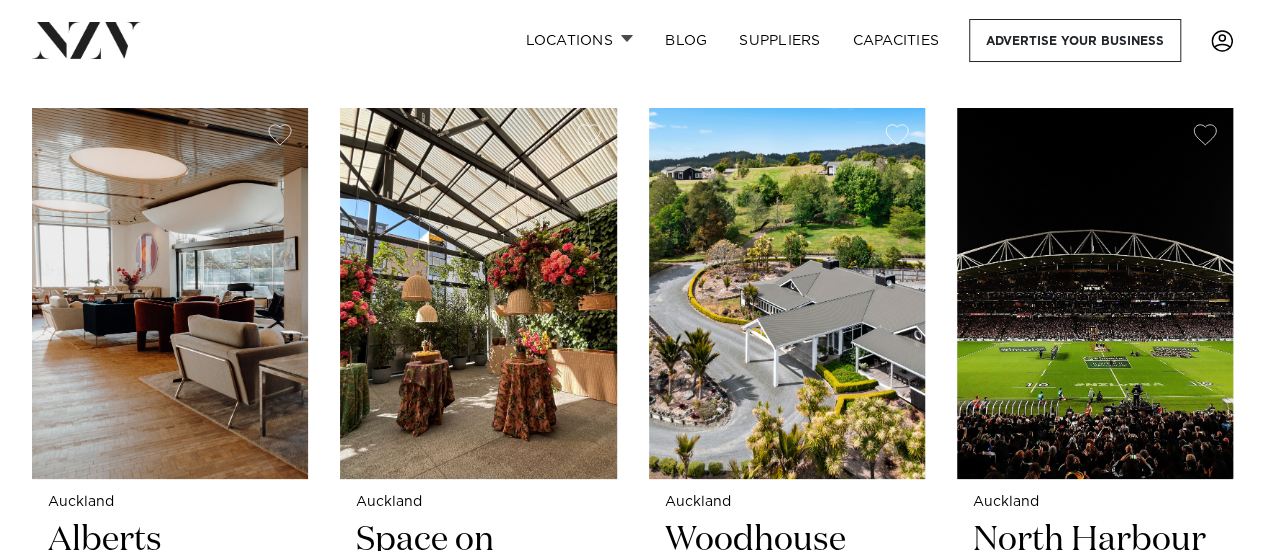 scroll, scrollTop: 11327, scrollLeft: 0, axis: vertical 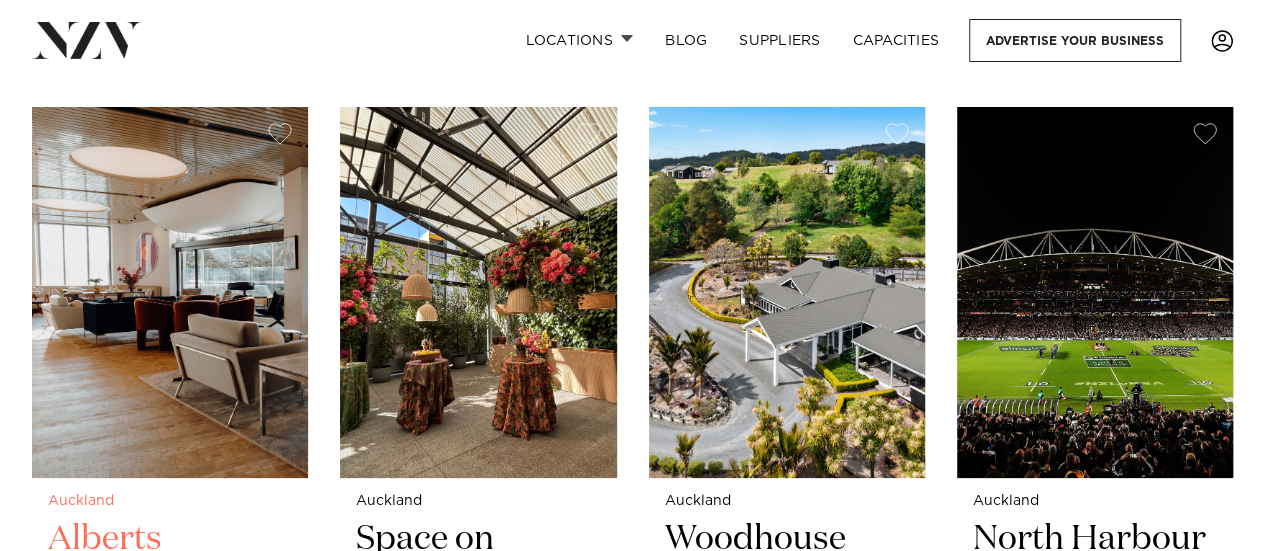 click at bounding box center [170, 292] 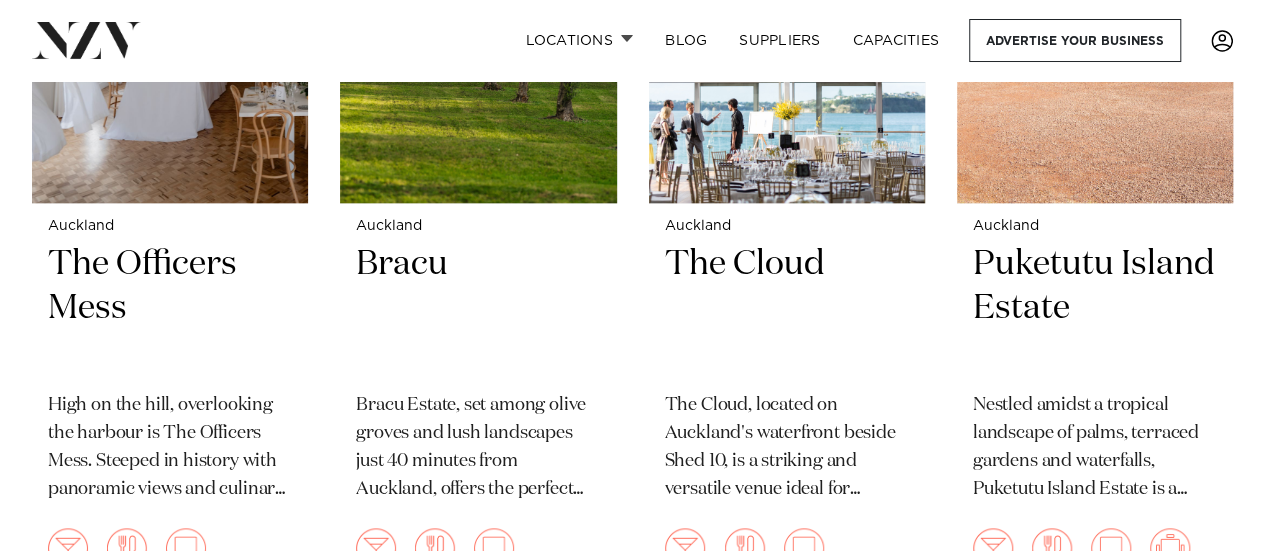 scroll, scrollTop: 12419, scrollLeft: 0, axis: vertical 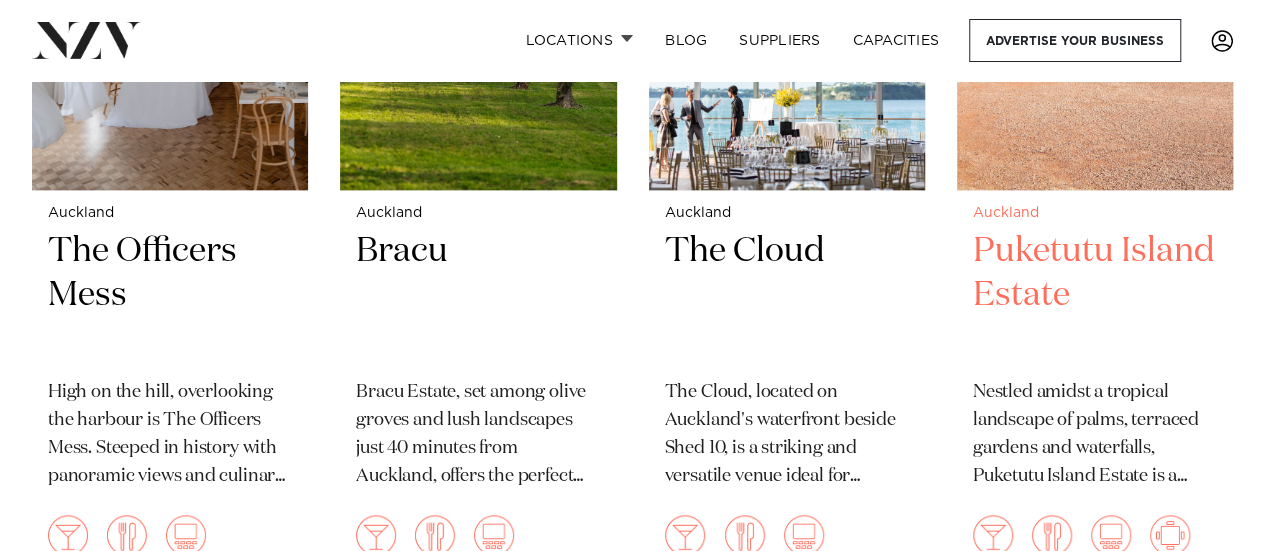 click on "Puketutu Island Estate" at bounding box center [1095, 296] 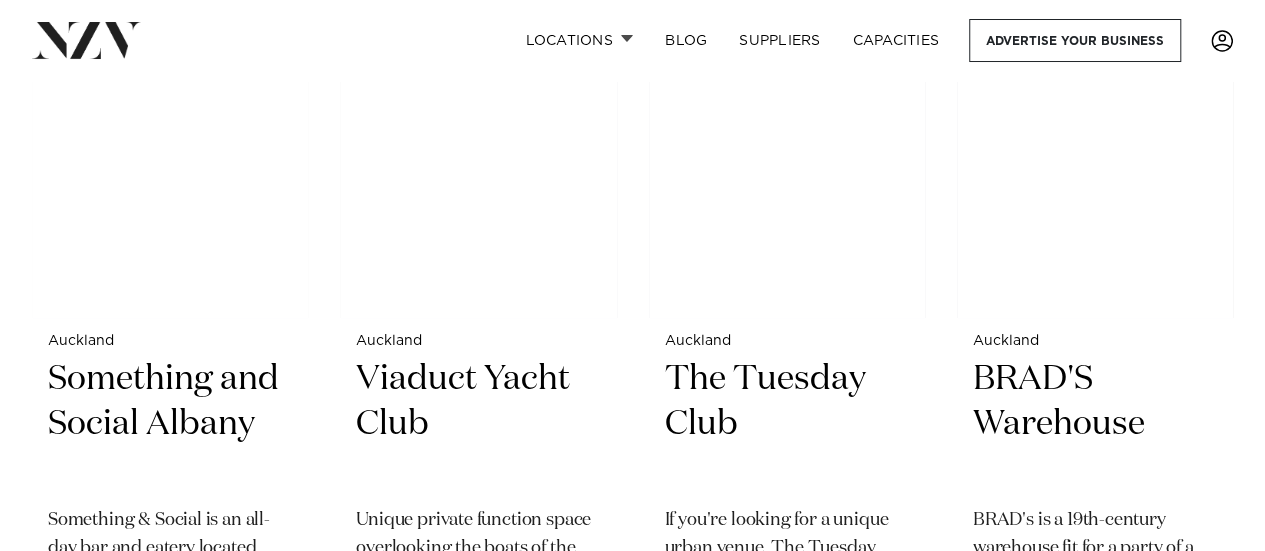 scroll, scrollTop: 18917, scrollLeft: 0, axis: vertical 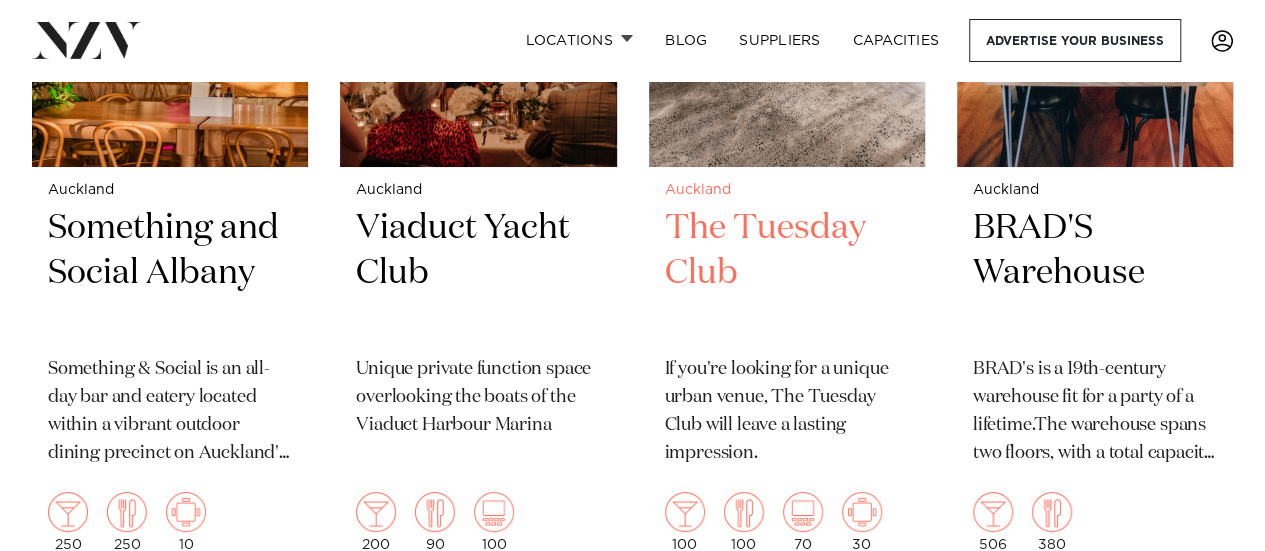 click on "The Tuesday Club" at bounding box center [787, 273] 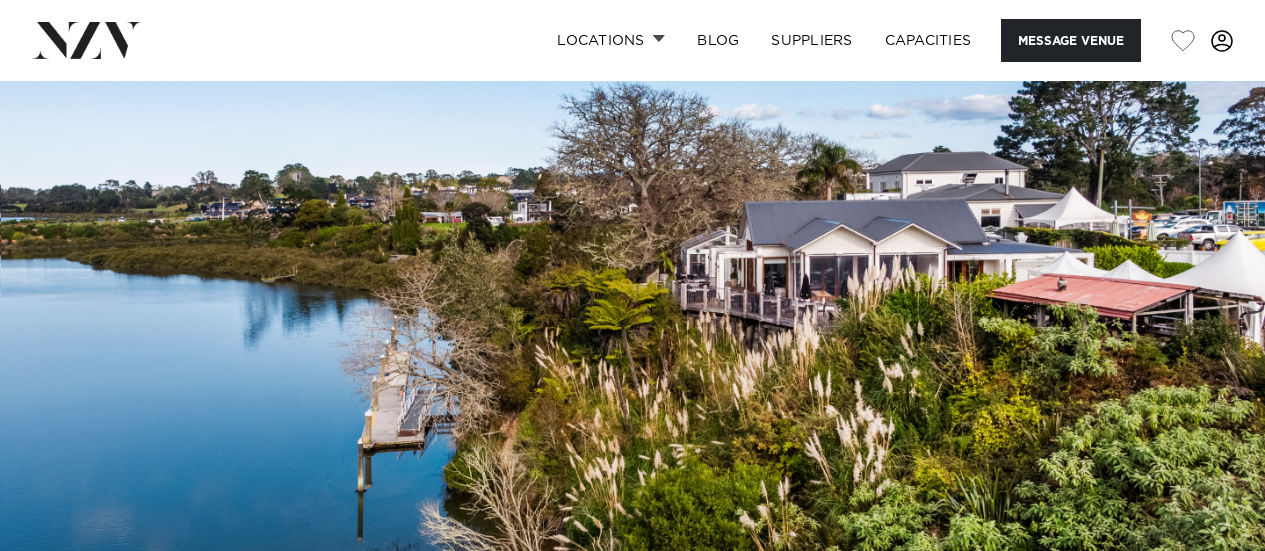 scroll, scrollTop: 0, scrollLeft: 0, axis: both 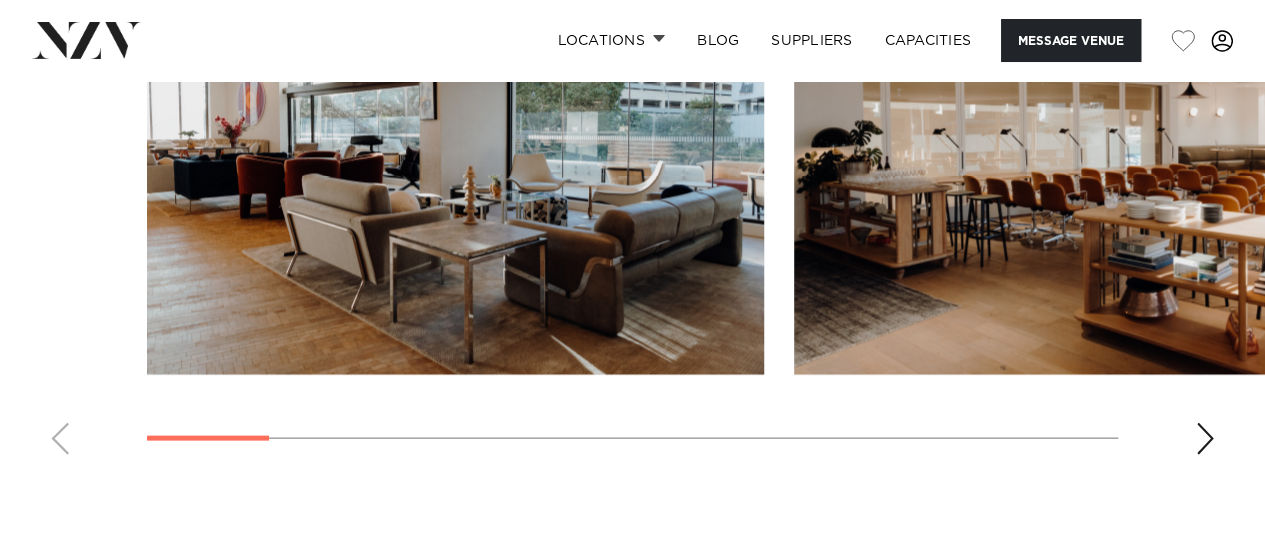 click at bounding box center [1205, 439] 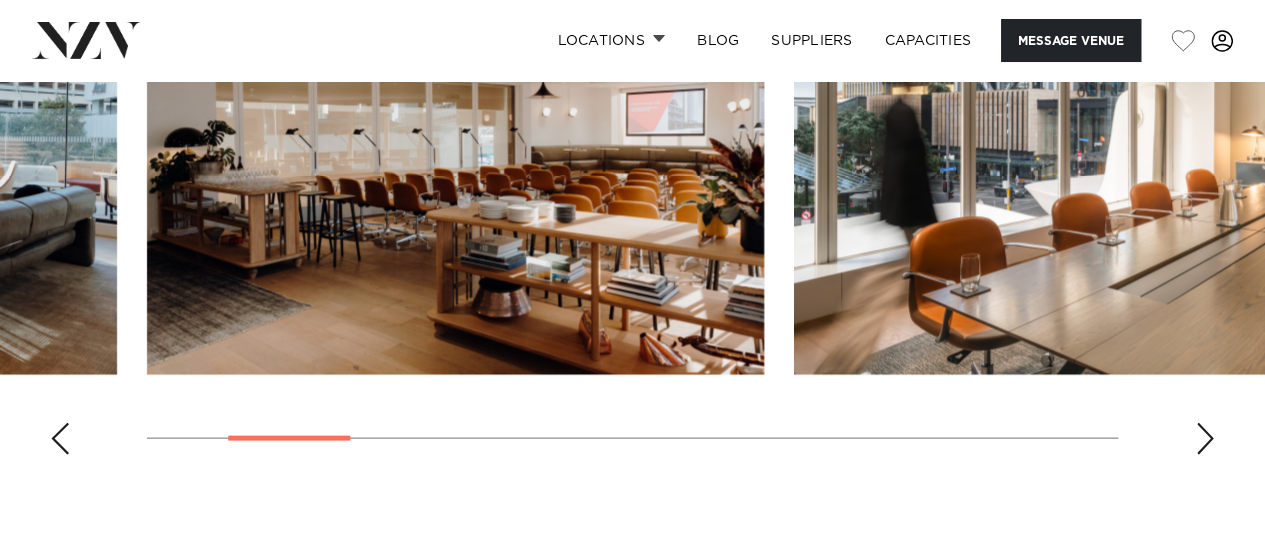 click at bounding box center [1205, 439] 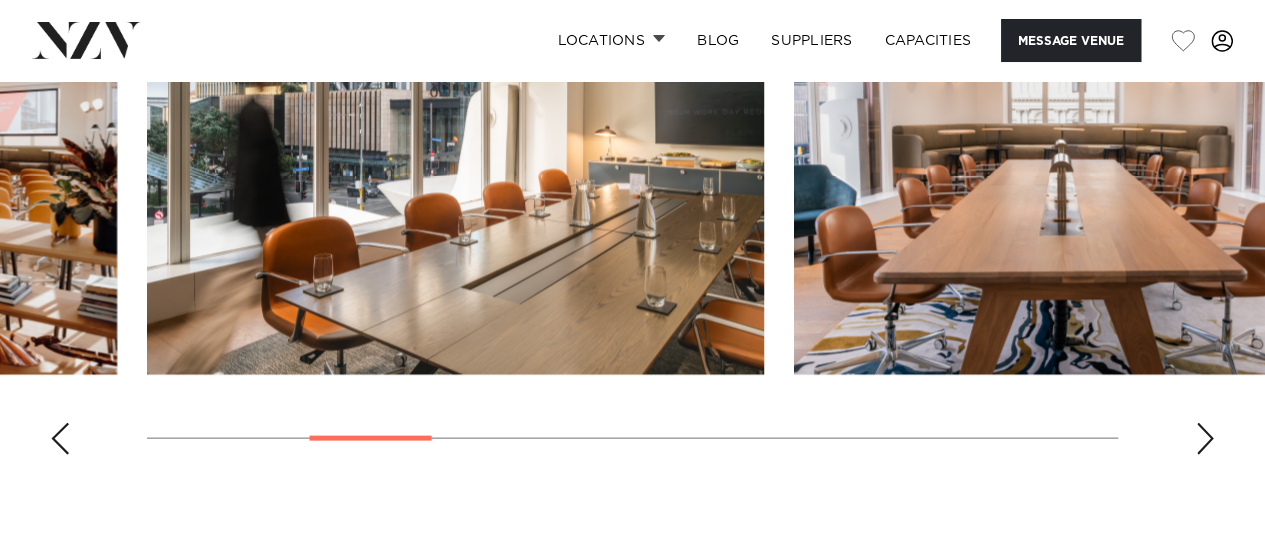 click at bounding box center [1205, 439] 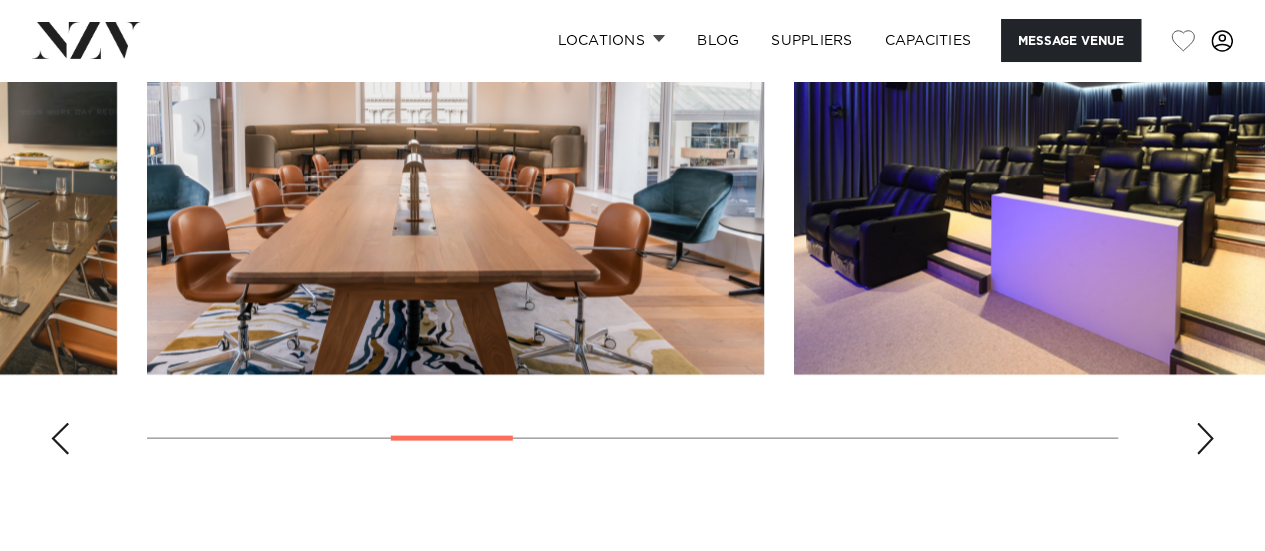 click at bounding box center (1205, 439) 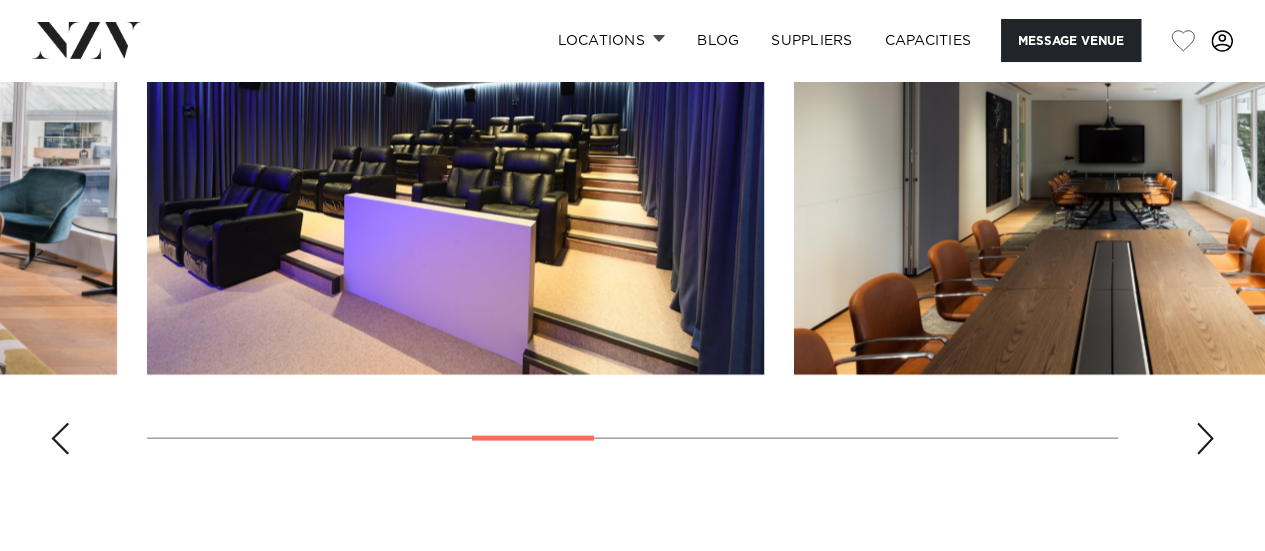 click at bounding box center [1205, 439] 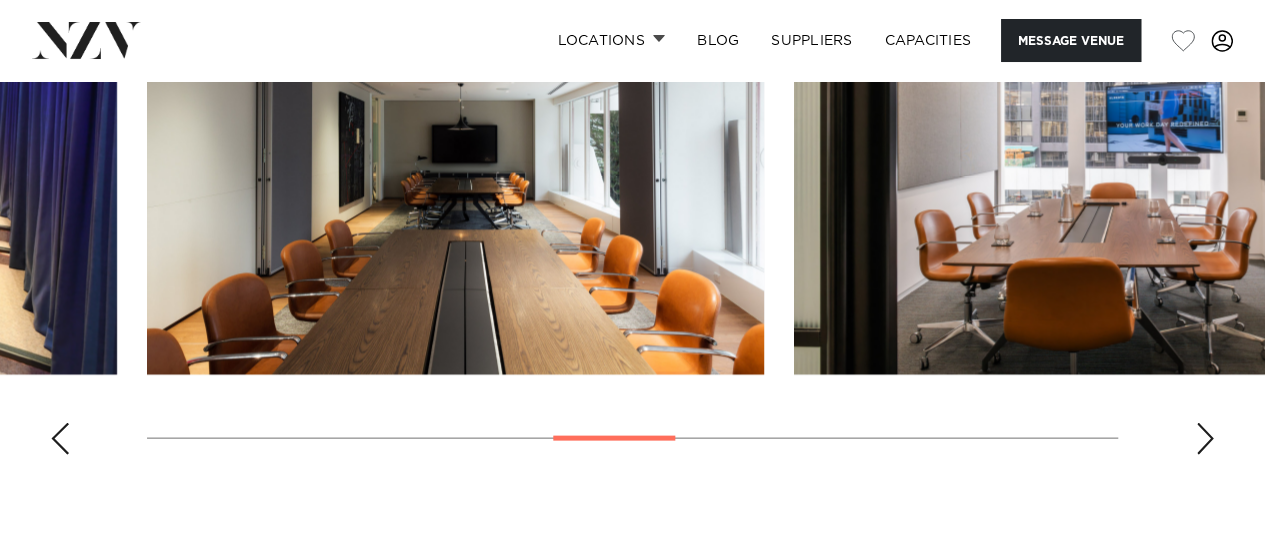 click at bounding box center (1205, 439) 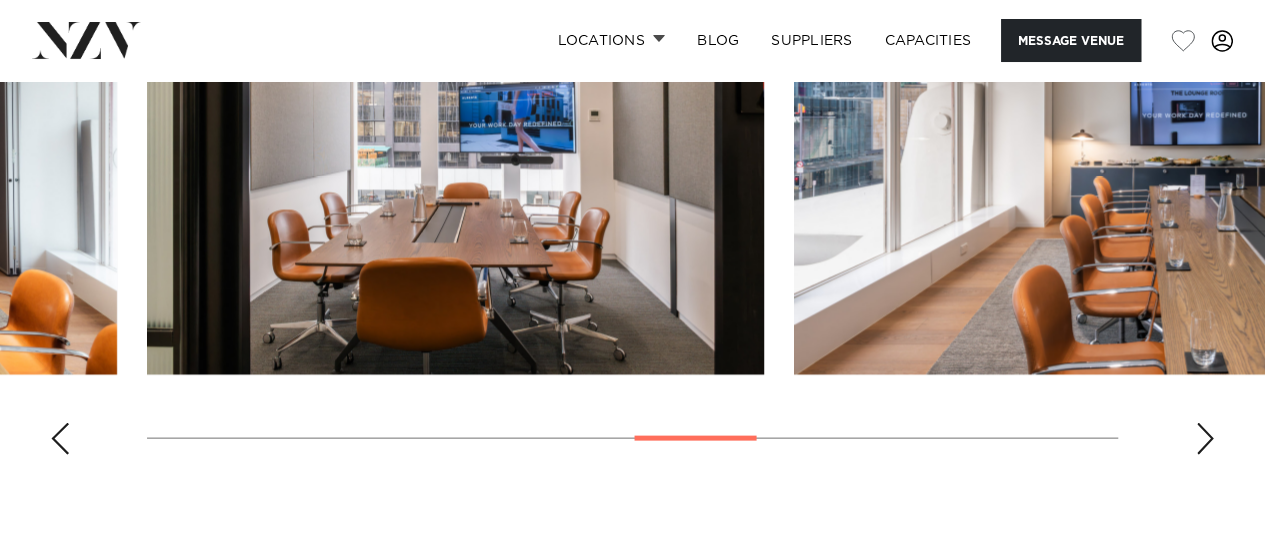 click at bounding box center [1205, 439] 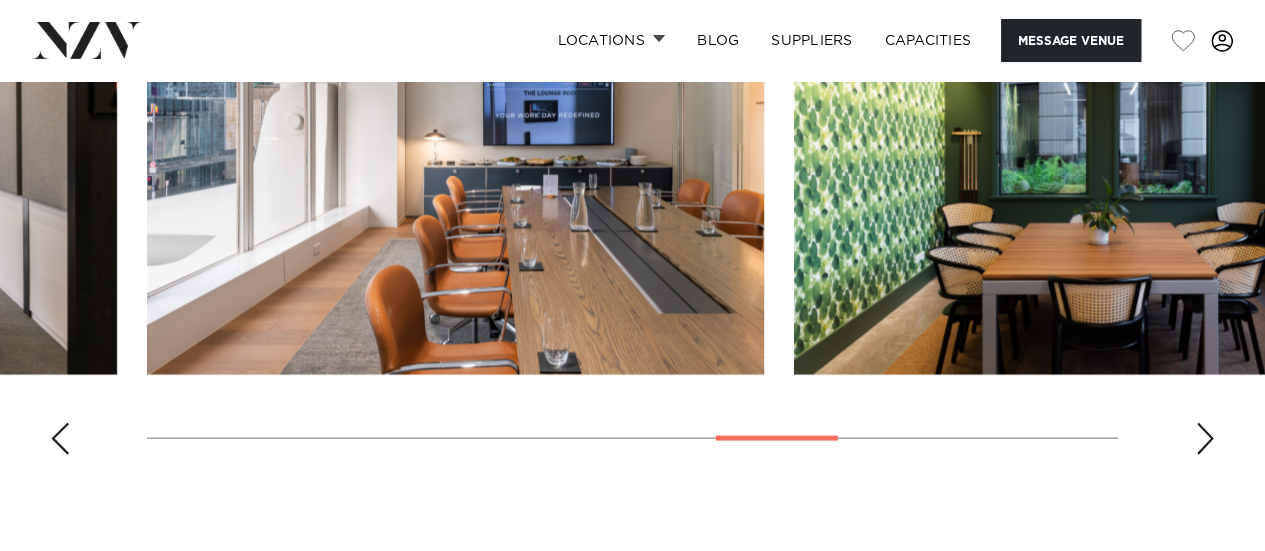 click at bounding box center (1205, 439) 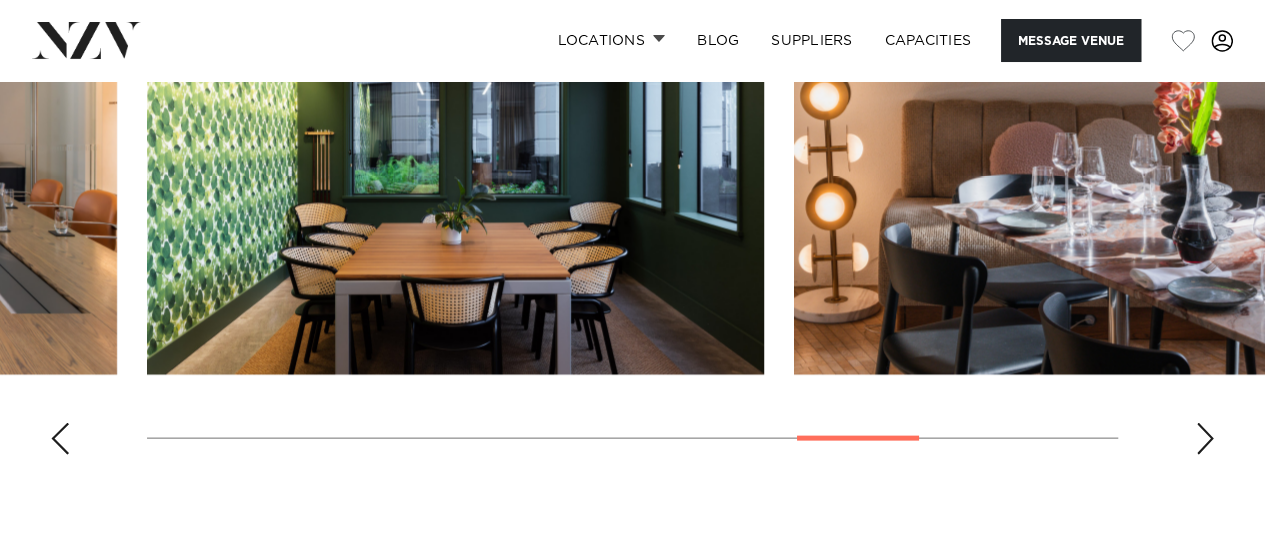 click at bounding box center (1205, 439) 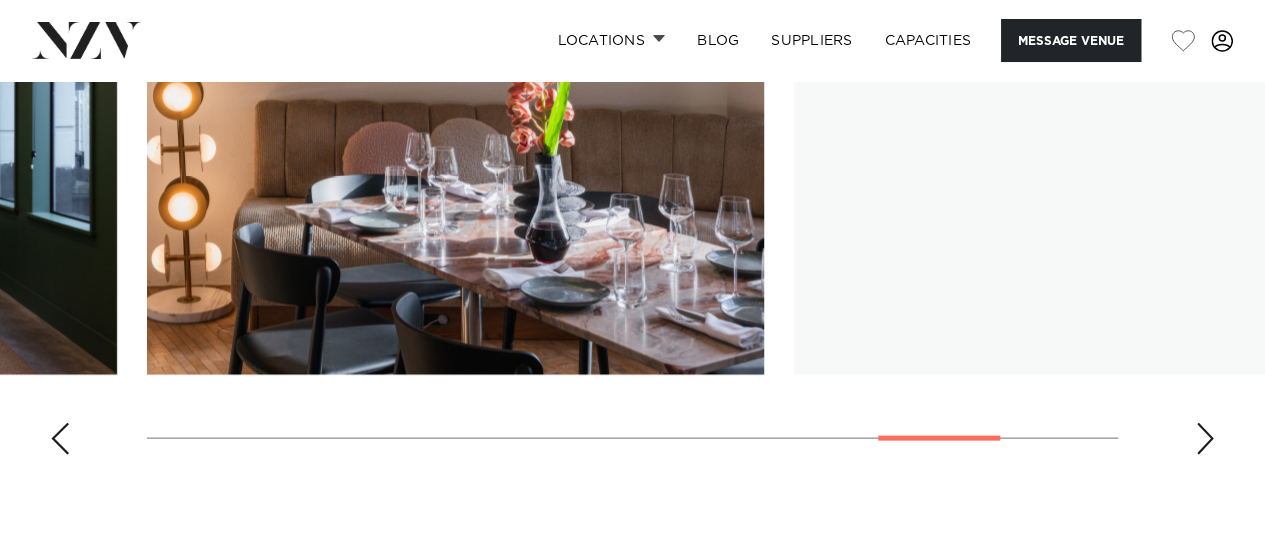 click at bounding box center (1205, 439) 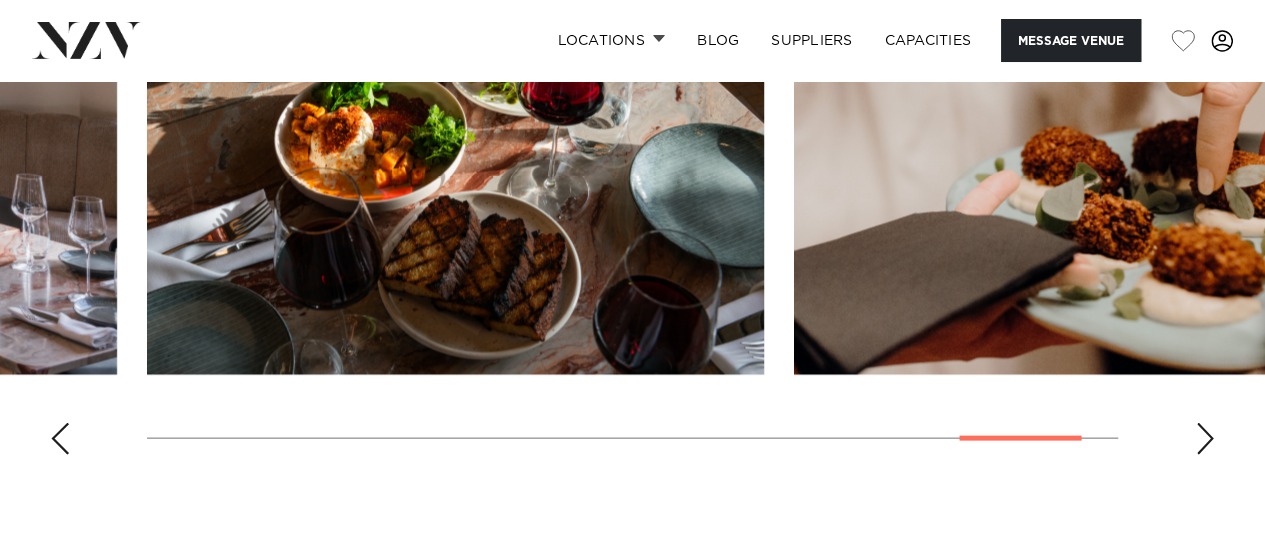 click at bounding box center [1205, 439] 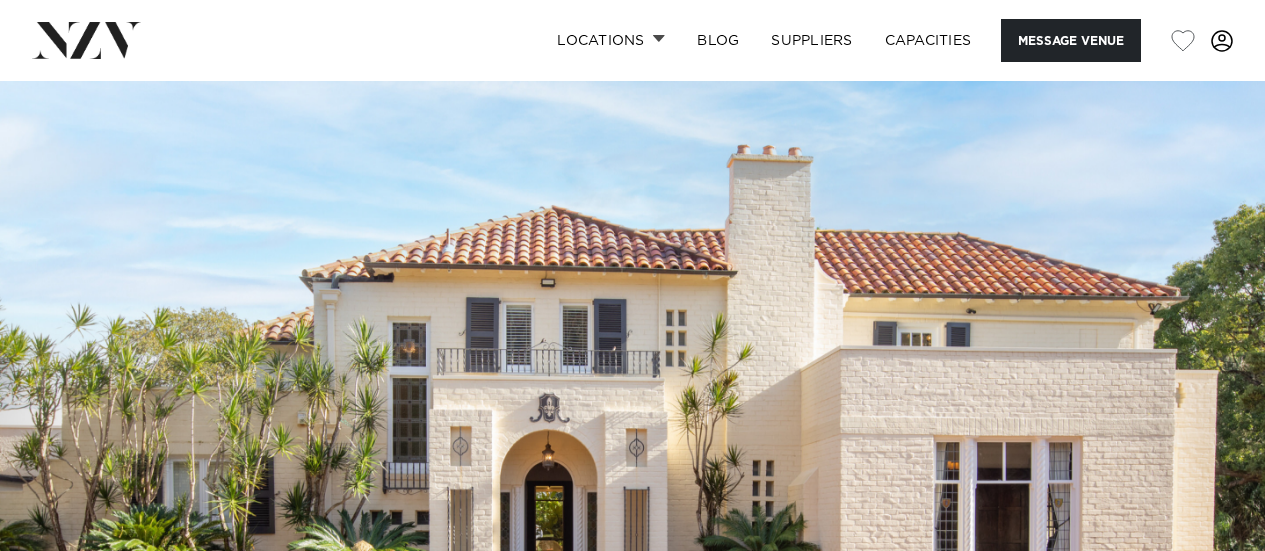 scroll, scrollTop: 0, scrollLeft: 0, axis: both 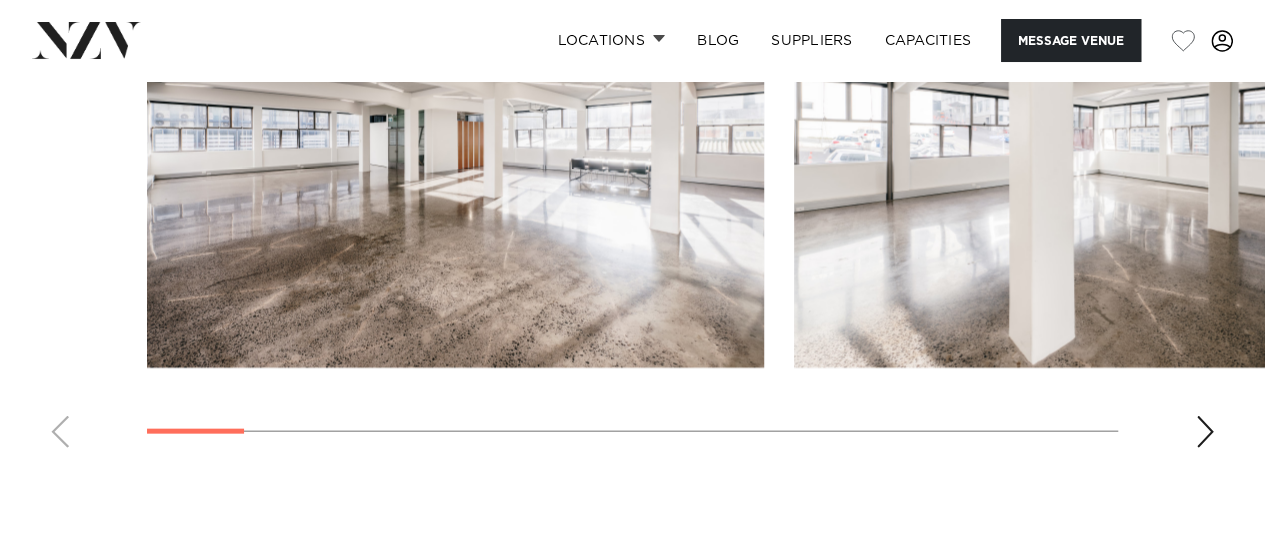 click at bounding box center [1205, 432] 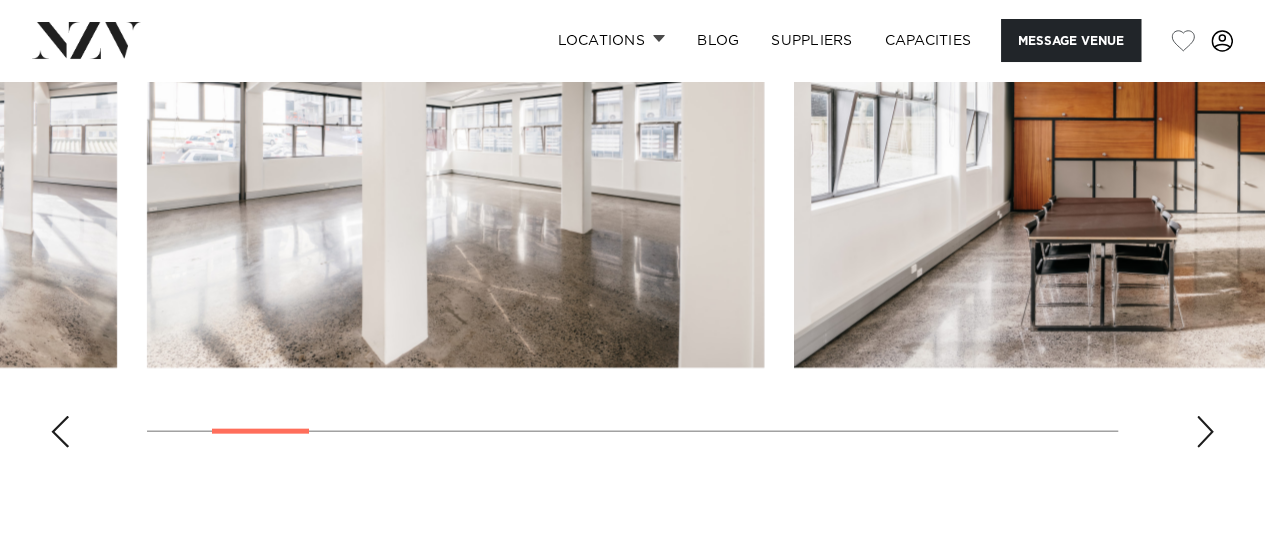 click at bounding box center (1205, 432) 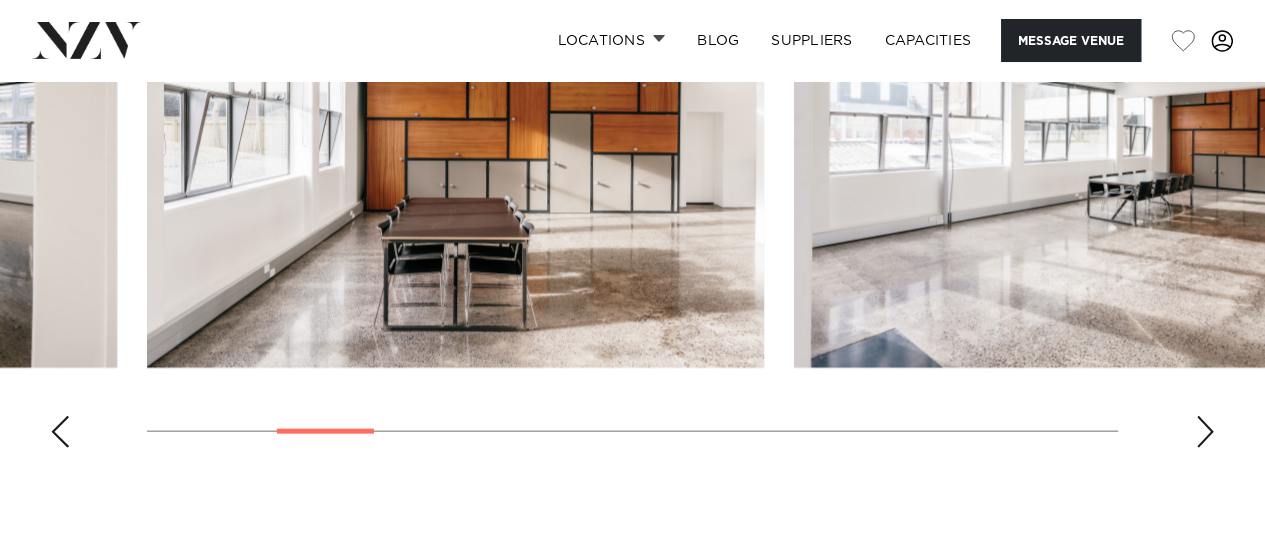 click at bounding box center [1205, 432] 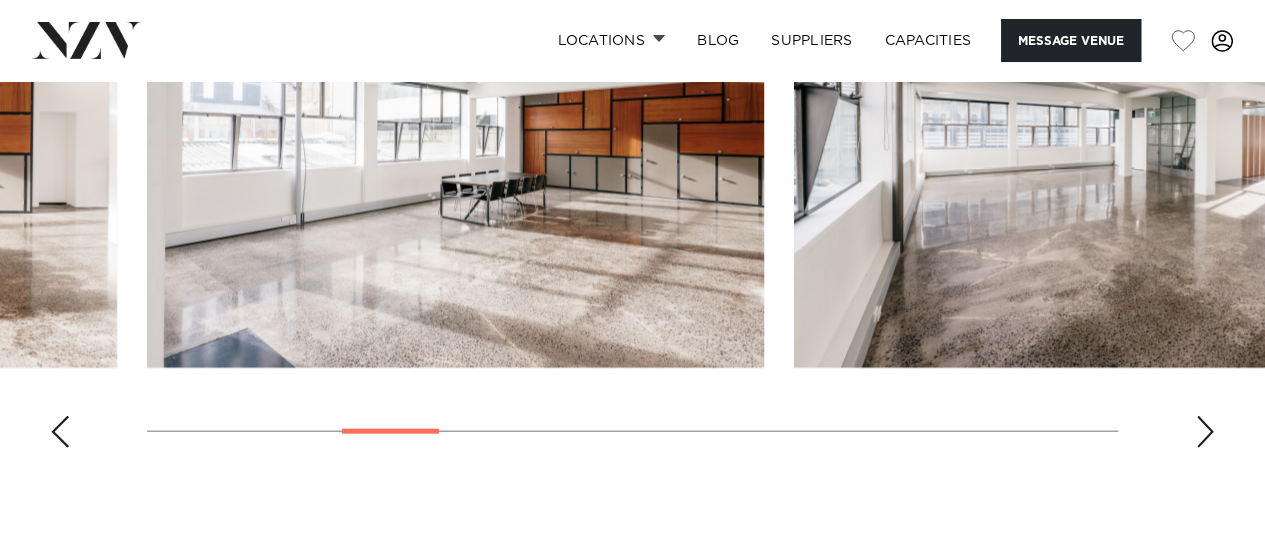 click at bounding box center (1205, 432) 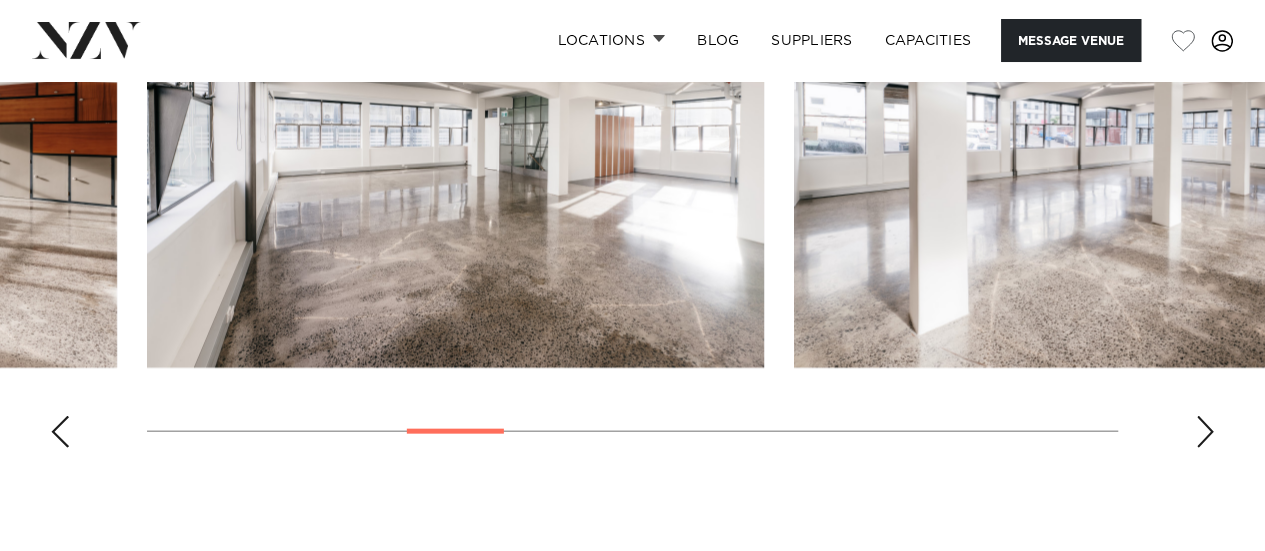 click at bounding box center [1205, 432] 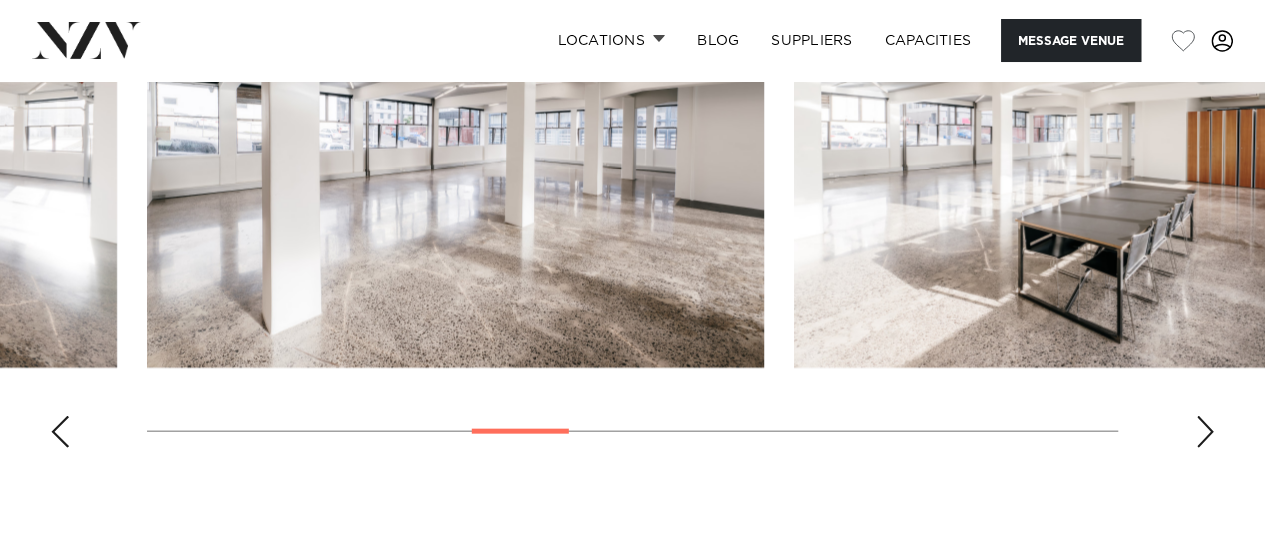 click at bounding box center [1205, 432] 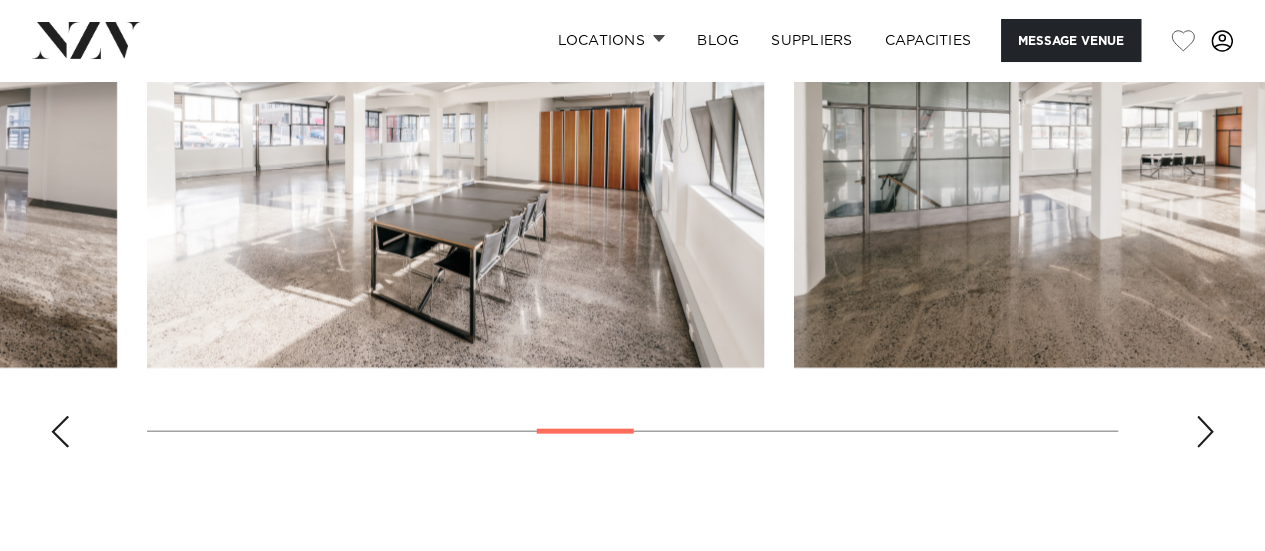 click at bounding box center [1205, 432] 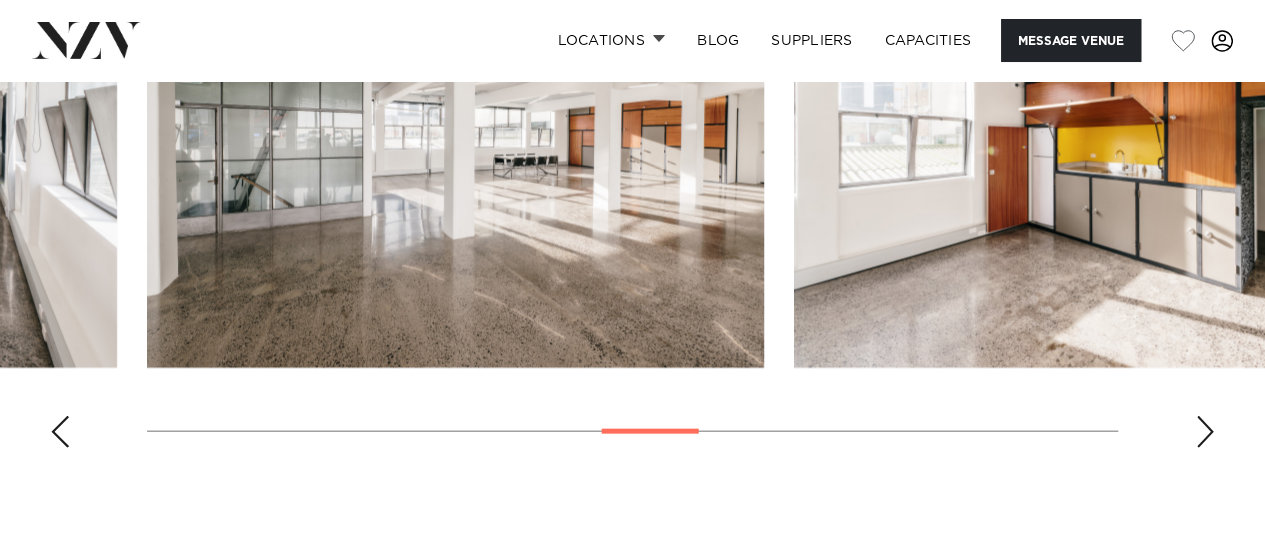 click at bounding box center [1205, 432] 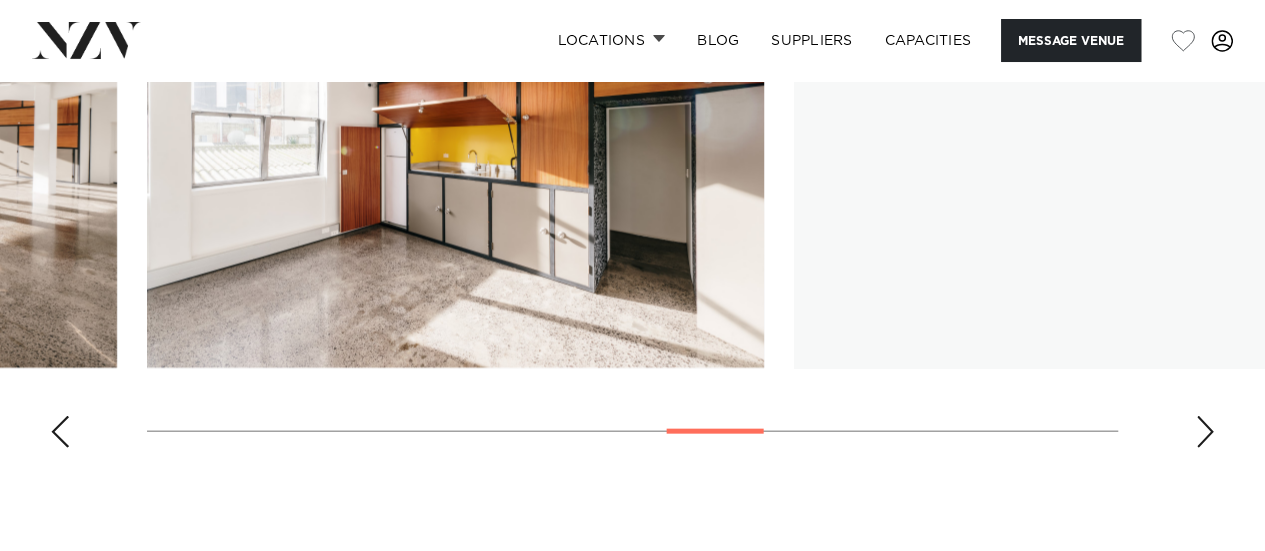 click at bounding box center [1205, 432] 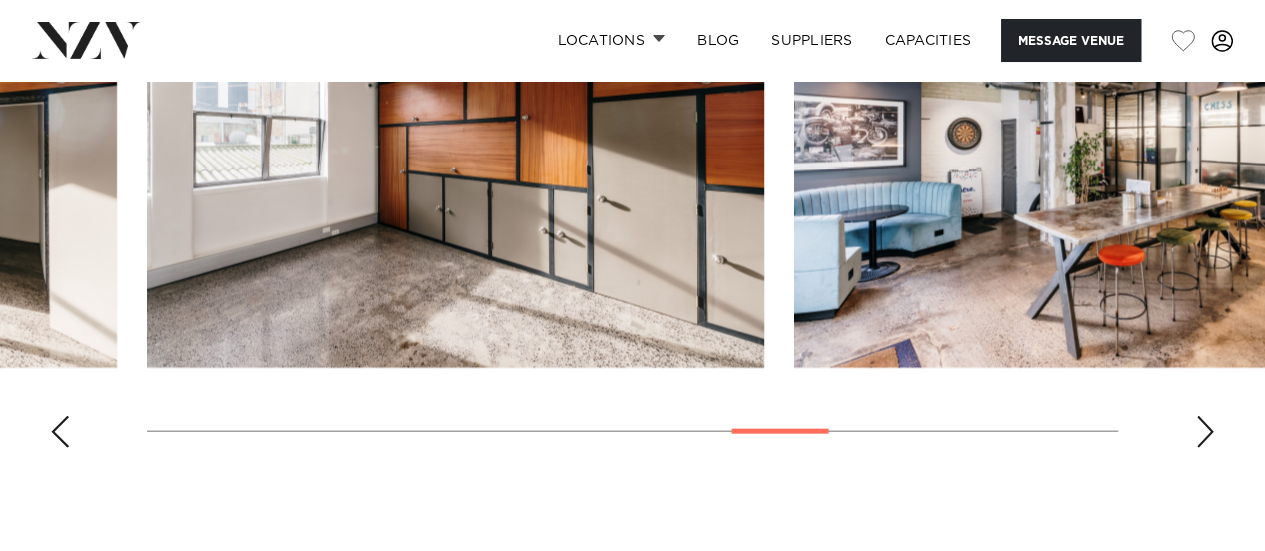 click at bounding box center (1205, 432) 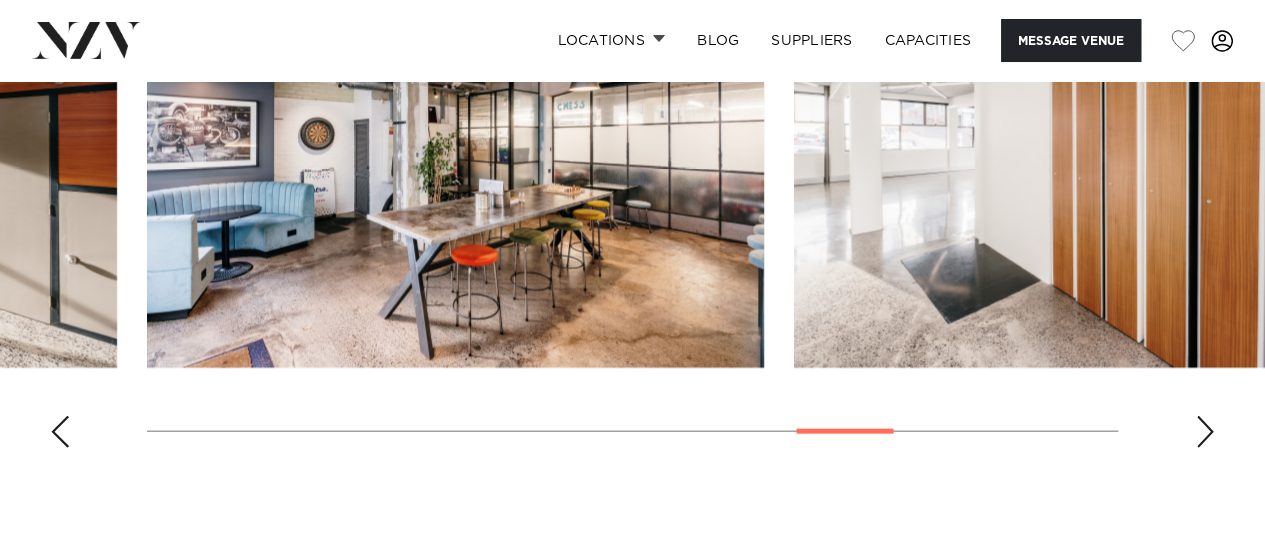 click at bounding box center [1205, 432] 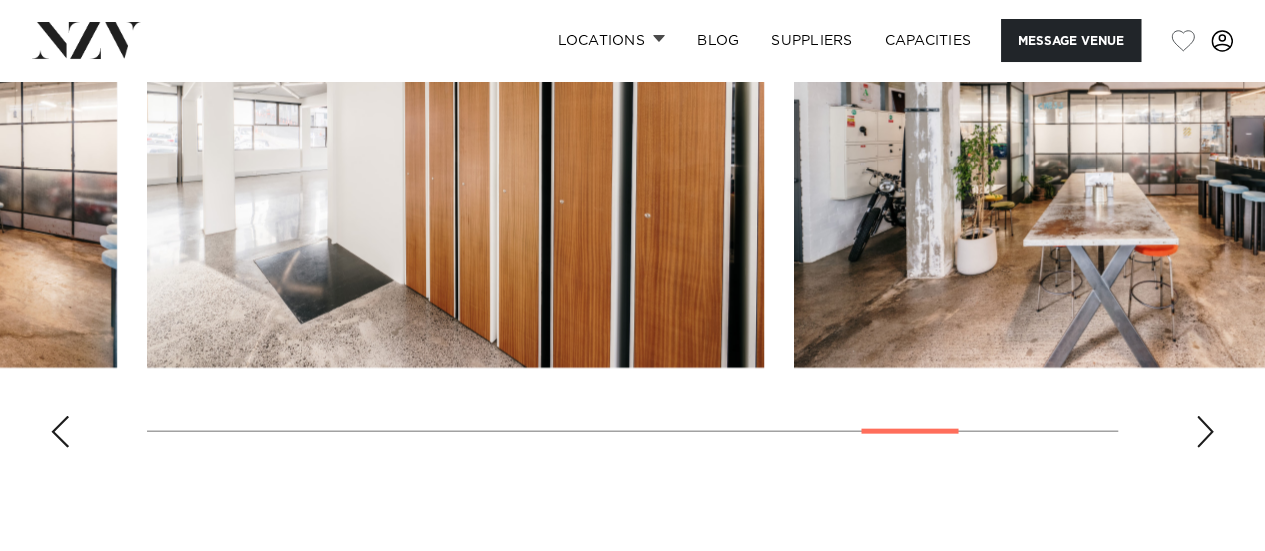 click at bounding box center [1205, 432] 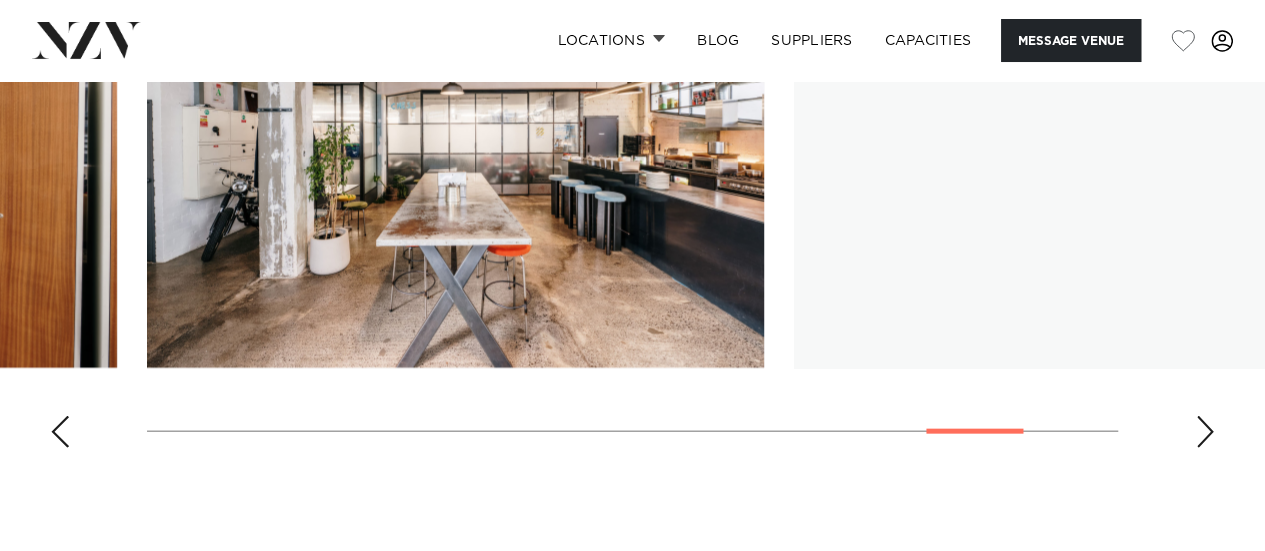 click at bounding box center [1205, 432] 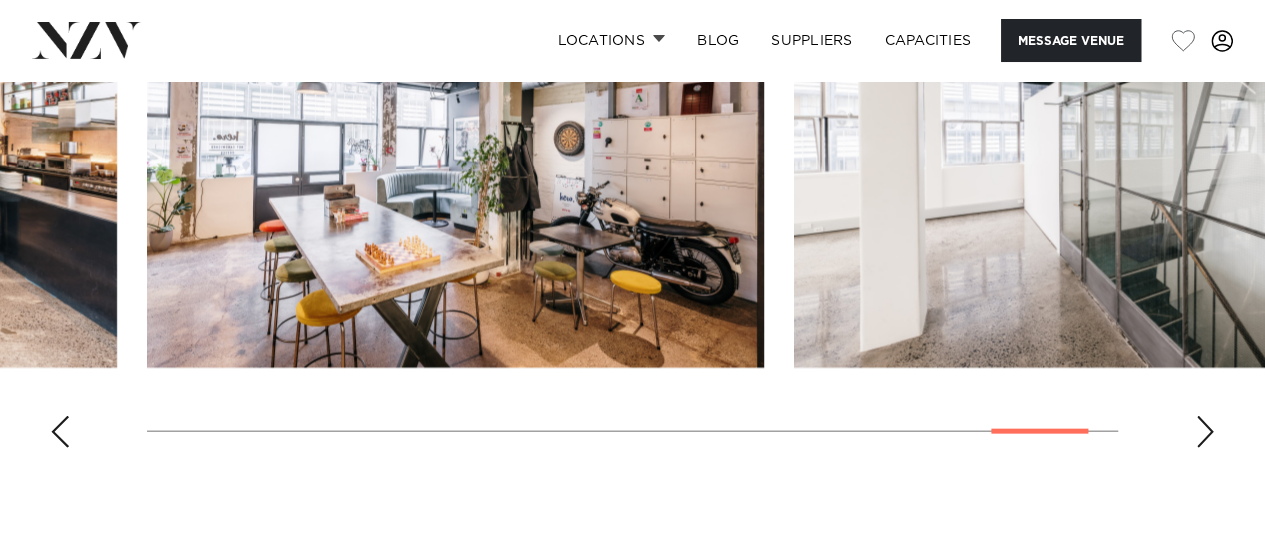 click at bounding box center [1205, 432] 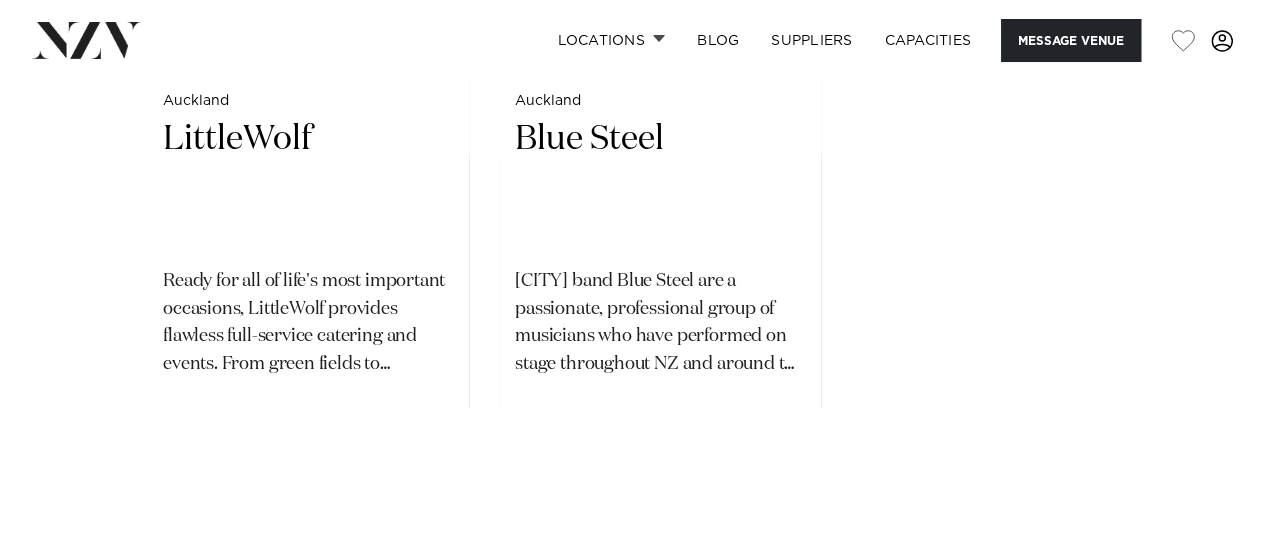 scroll, scrollTop: 3387, scrollLeft: 0, axis: vertical 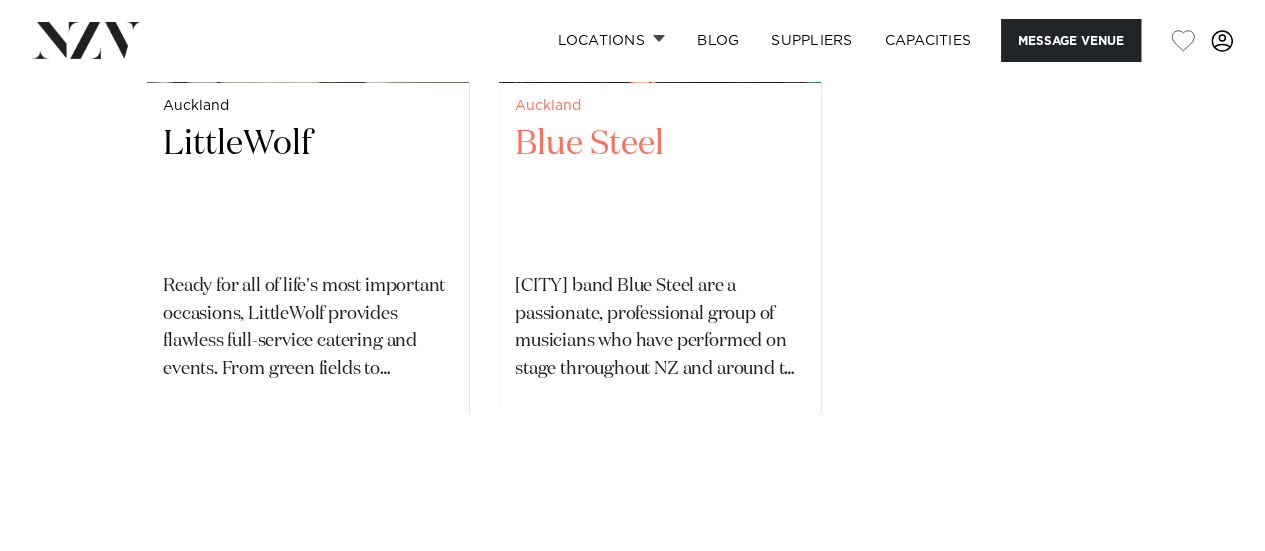 click on "Auckland
Blue Steel
Auckland band Blue Steel are a passionate, professional group of musicians who have performed on stage throughout NZ and around the world." at bounding box center (660, 253) 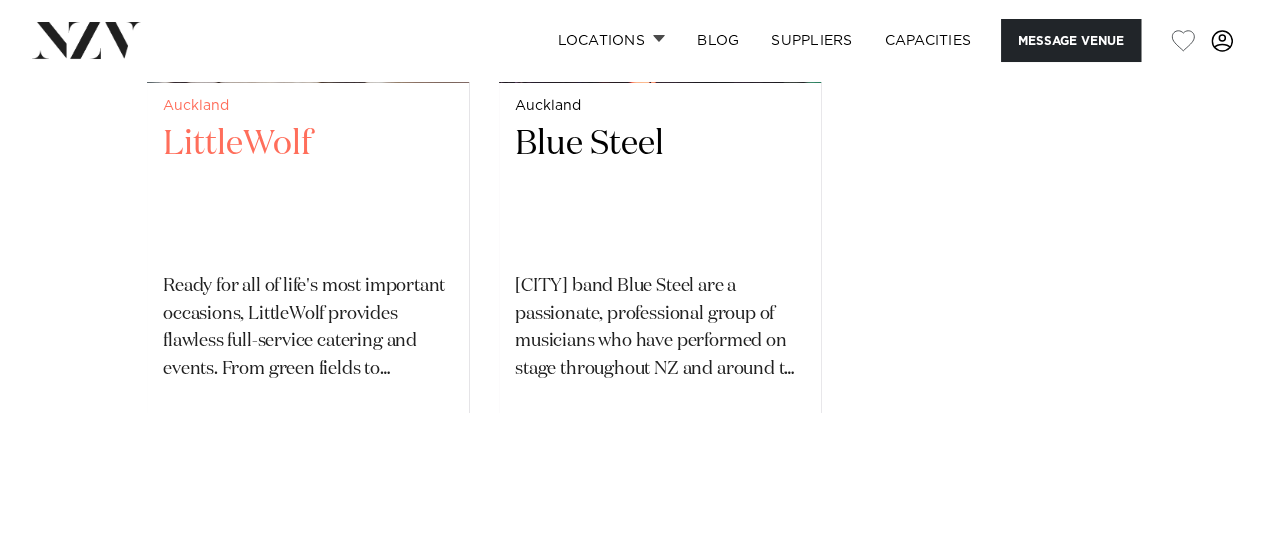scroll, scrollTop: 3436, scrollLeft: 0, axis: vertical 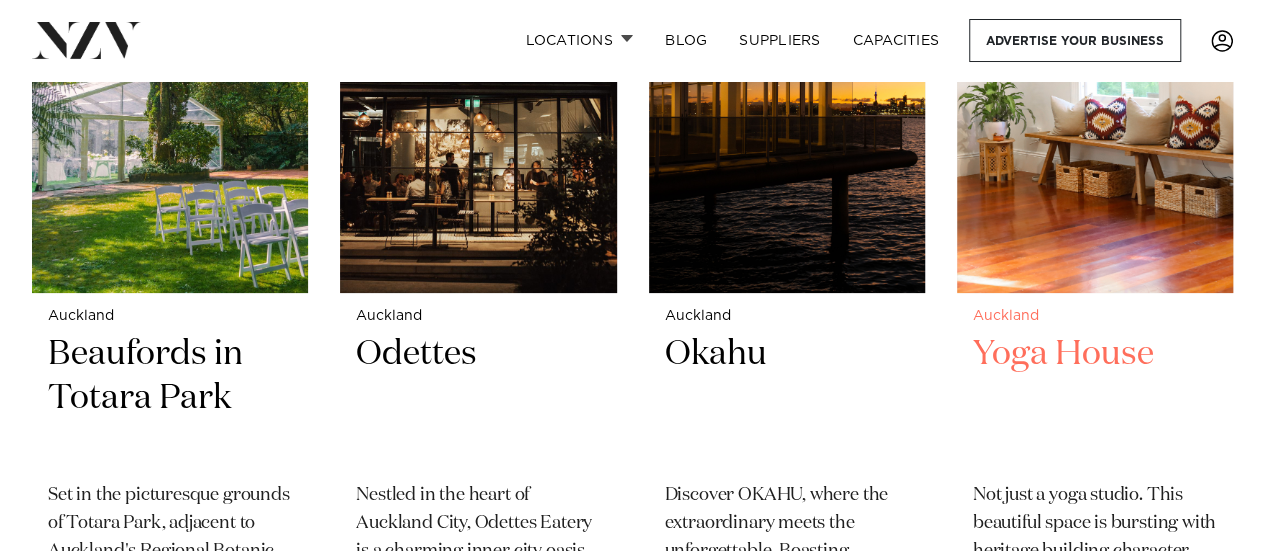 click on "Yoga House" at bounding box center (1095, 399) 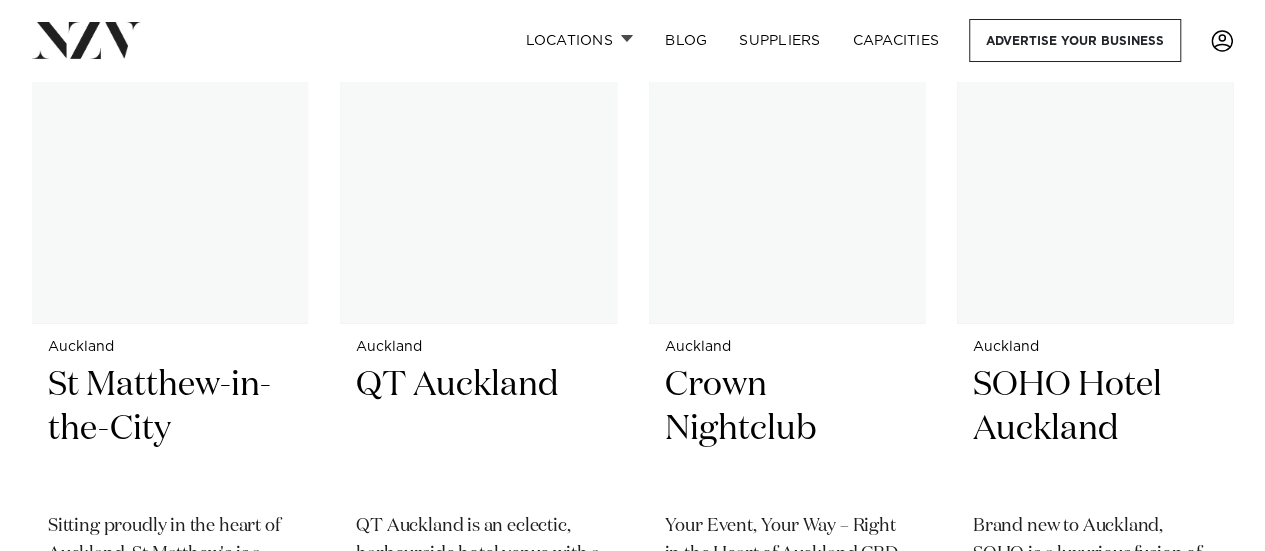 scroll, scrollTop: 1692, scrollLeft: 0, axis: vertical 